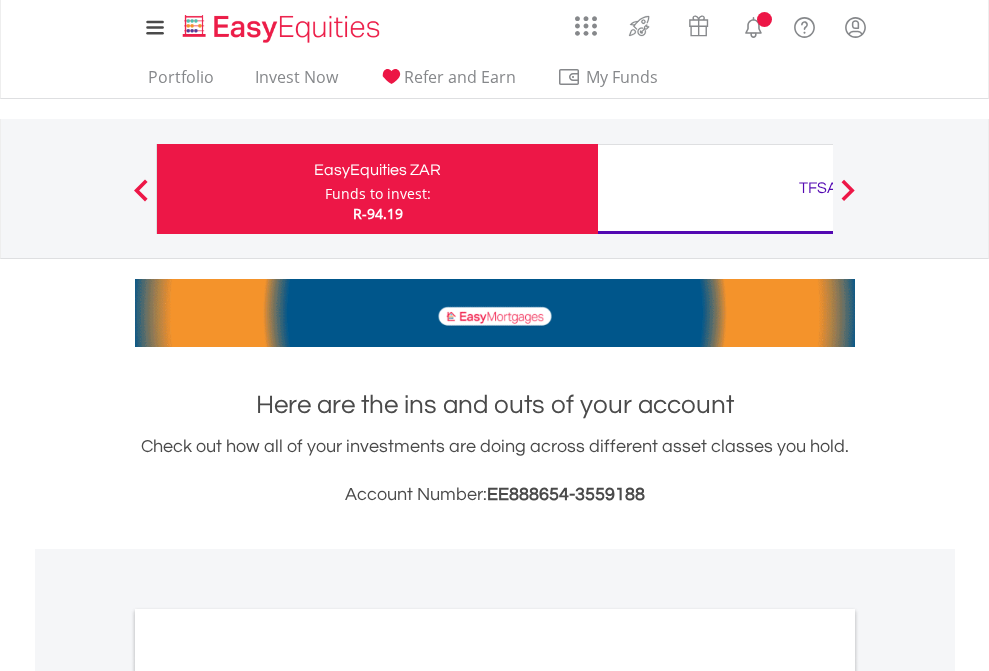 scroll, scrollTop: 0, scrollLeft: 0, axis: both 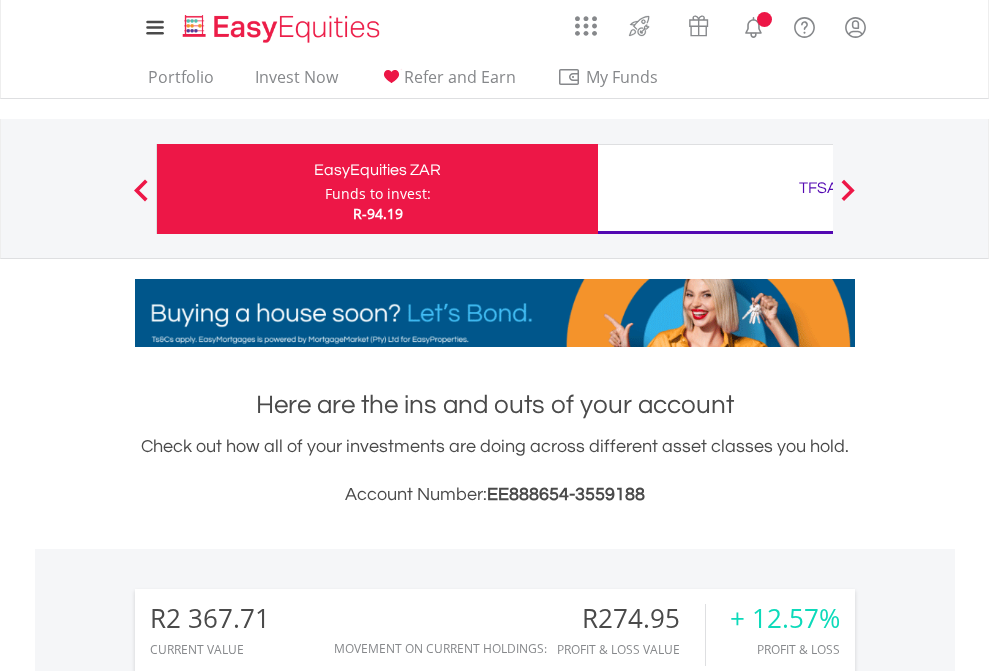 click on "Funds to invest:" at bounding box center (378, 194) 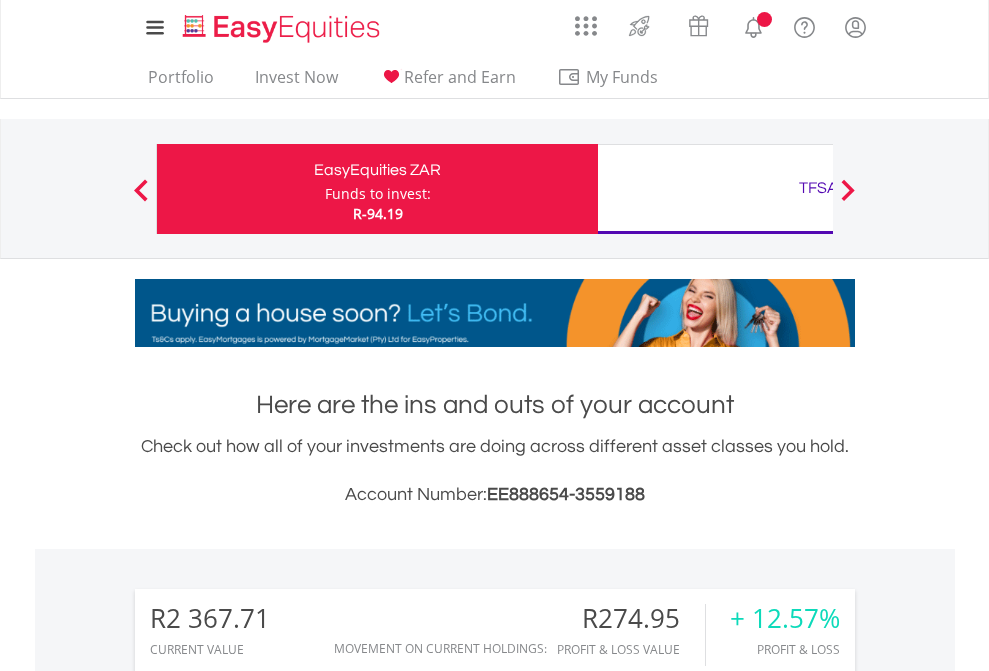 scroll, scrollTop: 999808, scrollLeft: 999687, axis: both 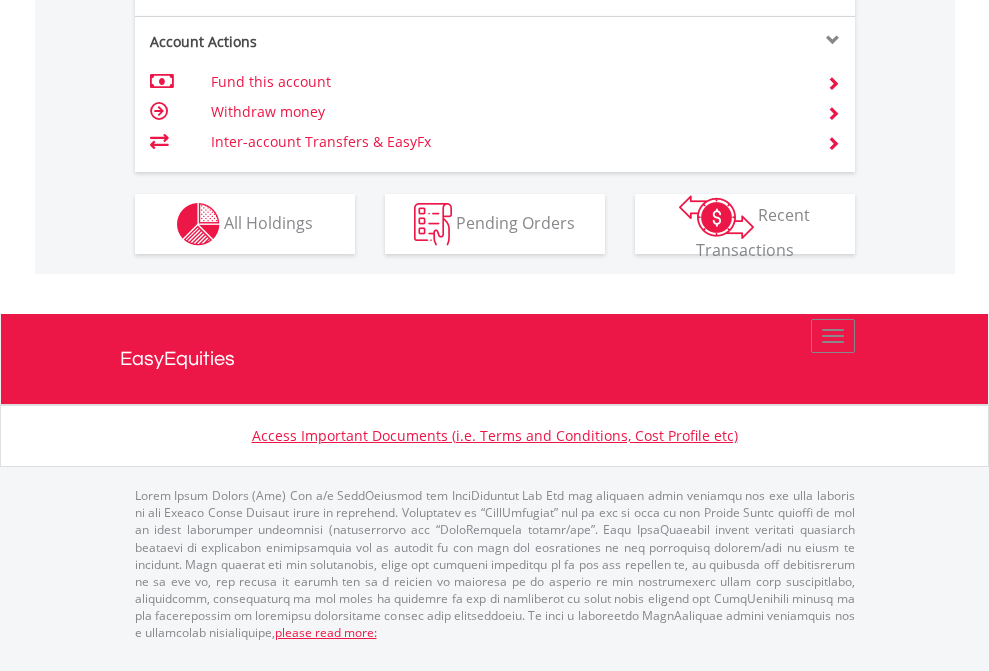 click on "Investment types" at bounding box center (706, -337) 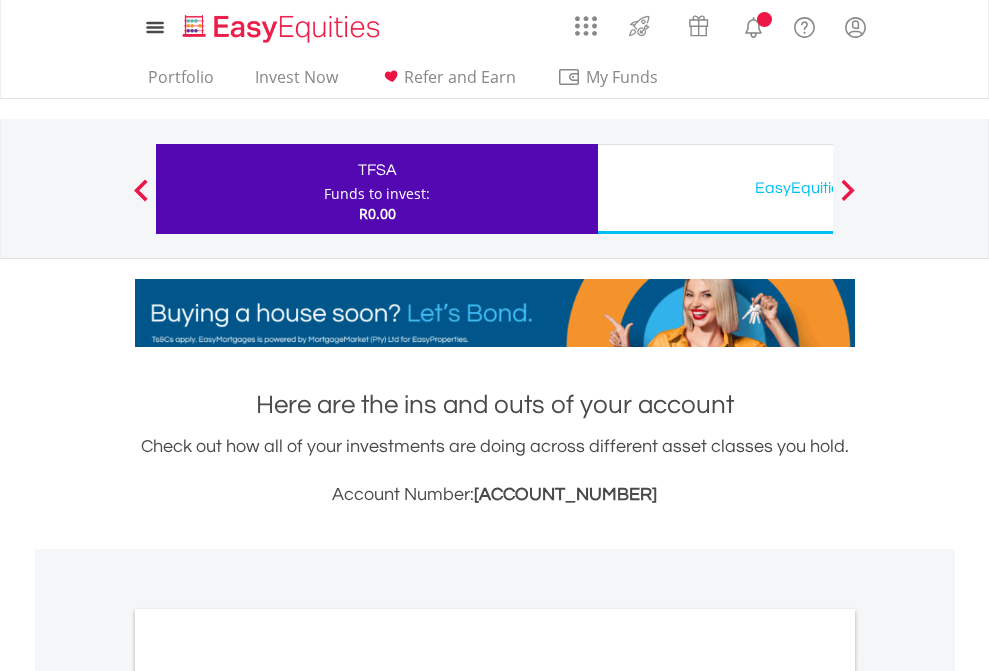 scroll, scrollTop: 0, scrollLeft: 0, axis: both 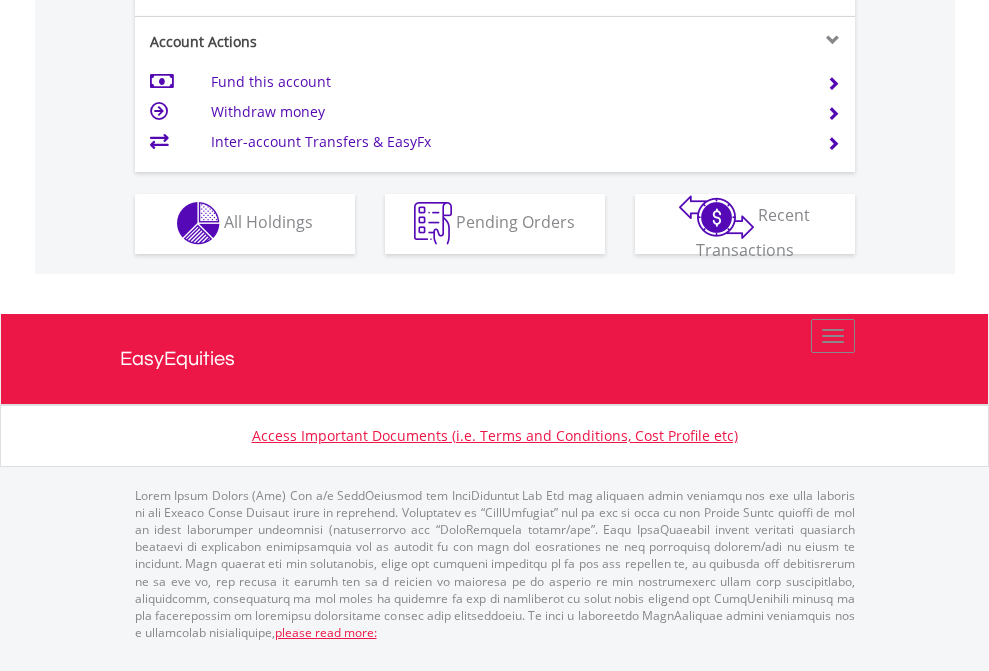 click on "Investment types" at bounding box center [706, -353] 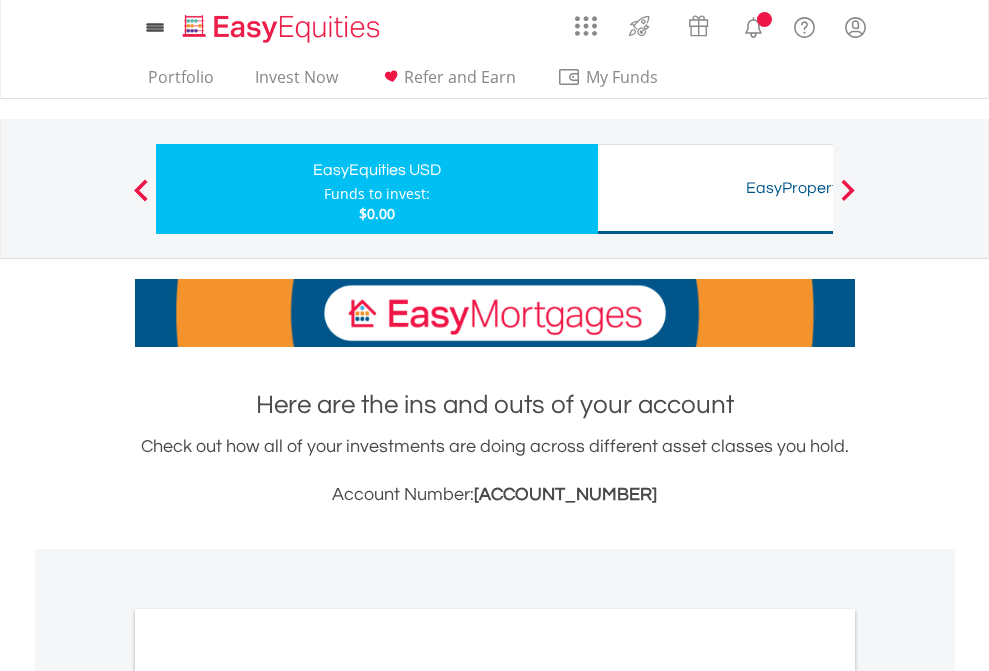 scroll, scrollTop: 0, scrollLeft: 0, axis: both 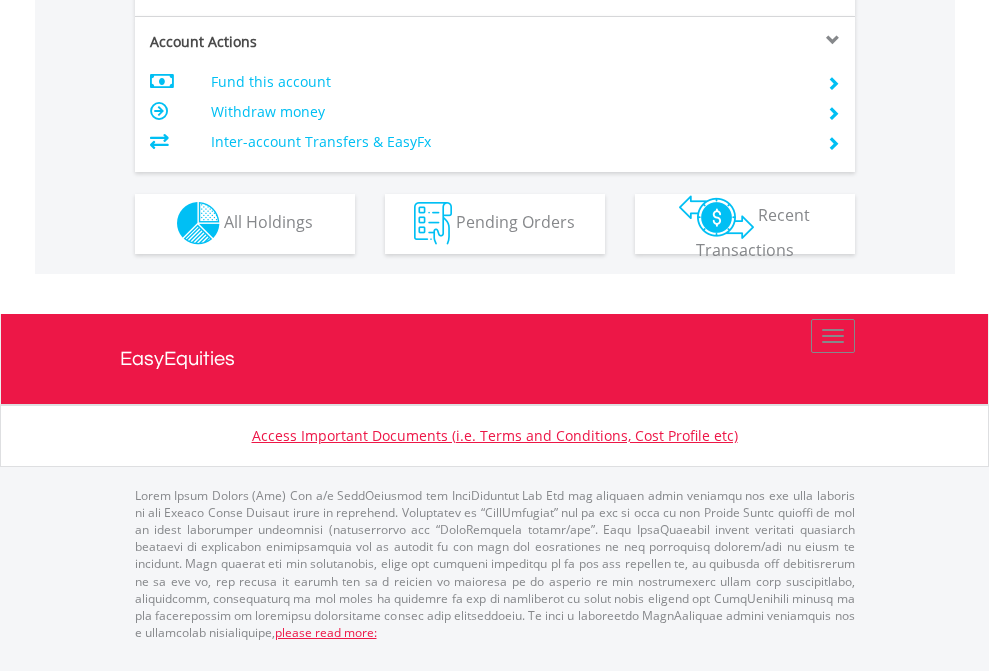 click on "Investment types" at bounding box center [706, -353] 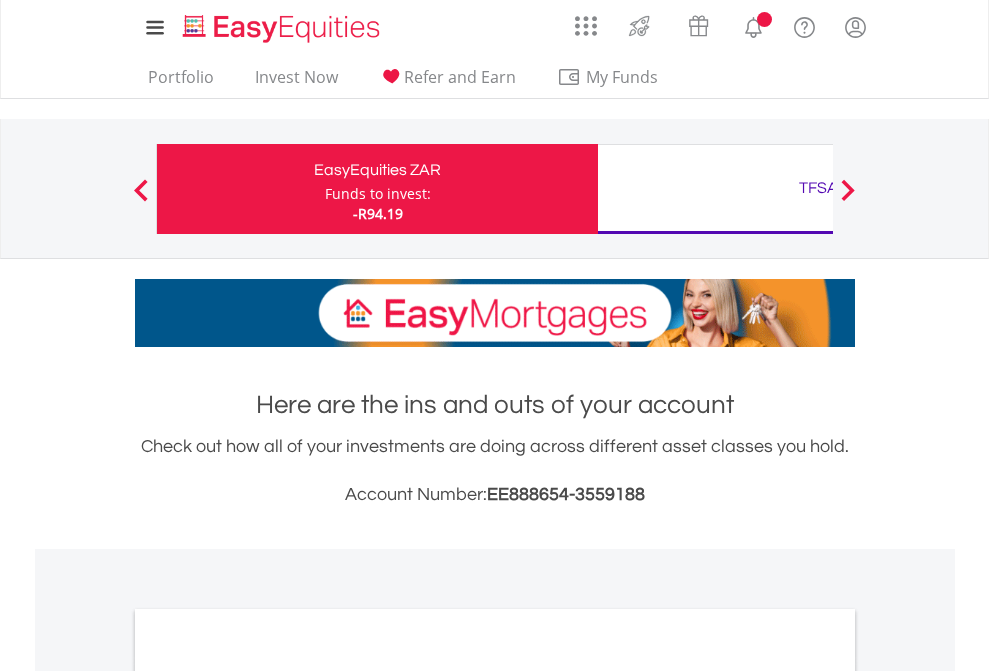 scroll, scrollTop: 1202, scrollLeft: 0, axis: vertical 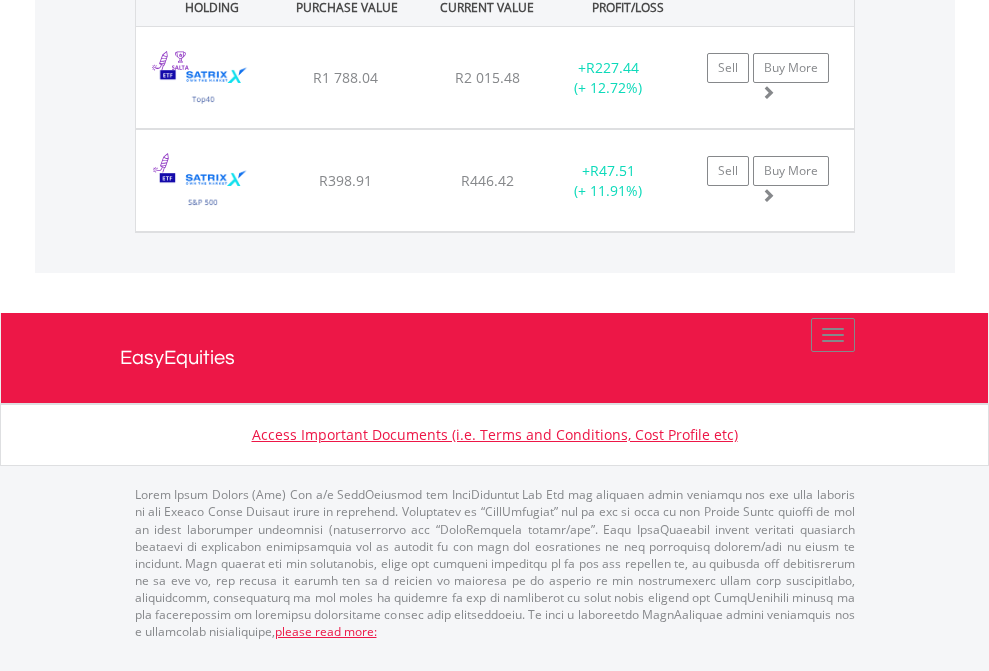 click on "TFSA" at bounding box center (818, -1442) 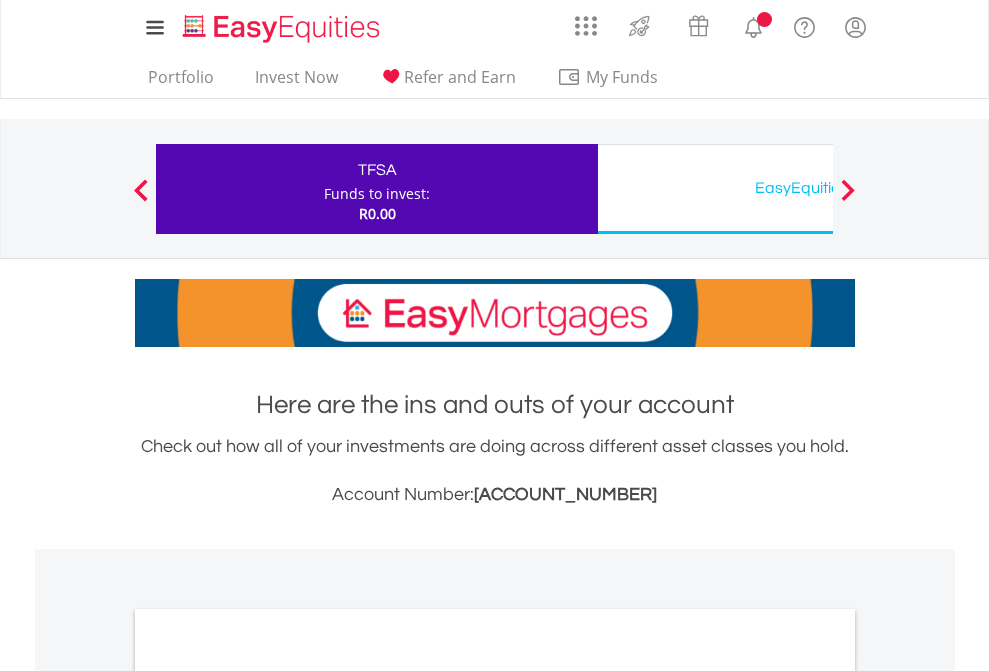 scroll, scrollTop: 1202, scrollLeft: 0, axis: vertical 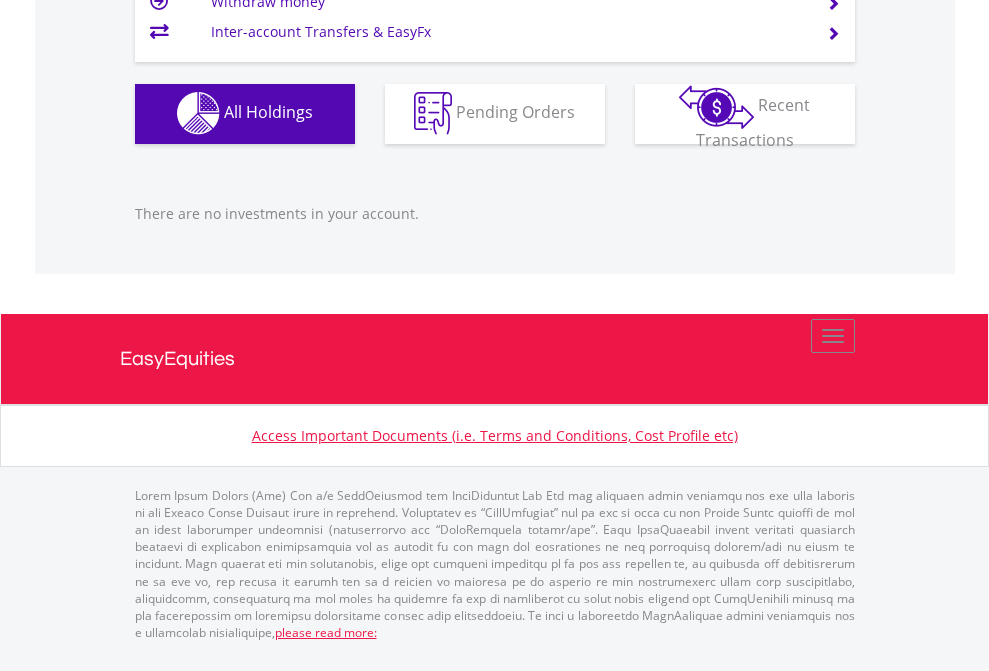 click on "EasyEquities USD" at bounding box center [818, -1142] 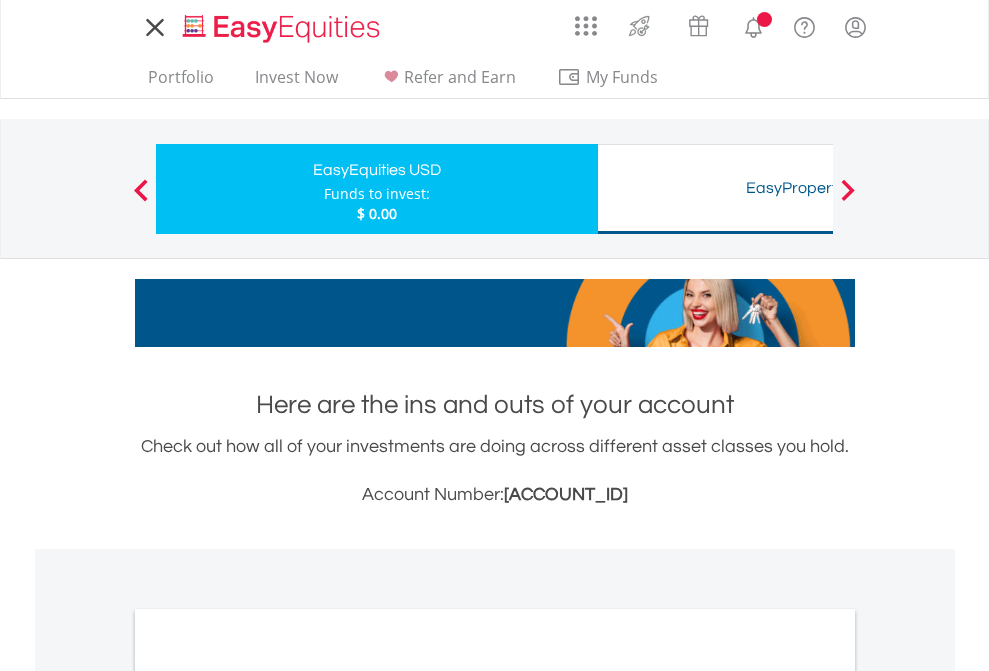 scroll, scrollTop: 0, scrollLeft: 0, axis: both 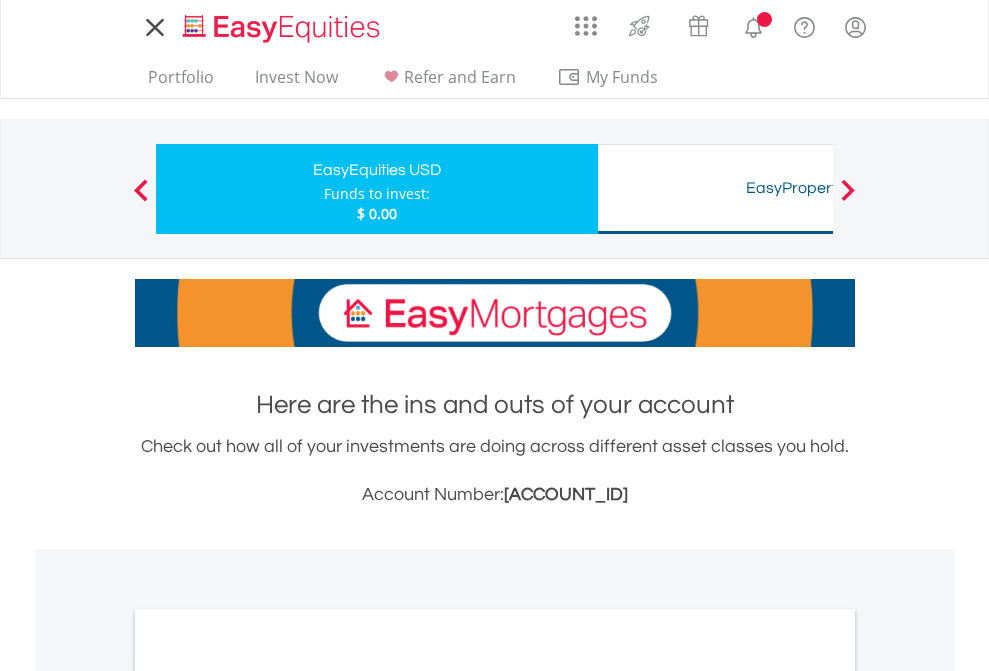 click on "All Holdings" at bounding box center [268, 1096] 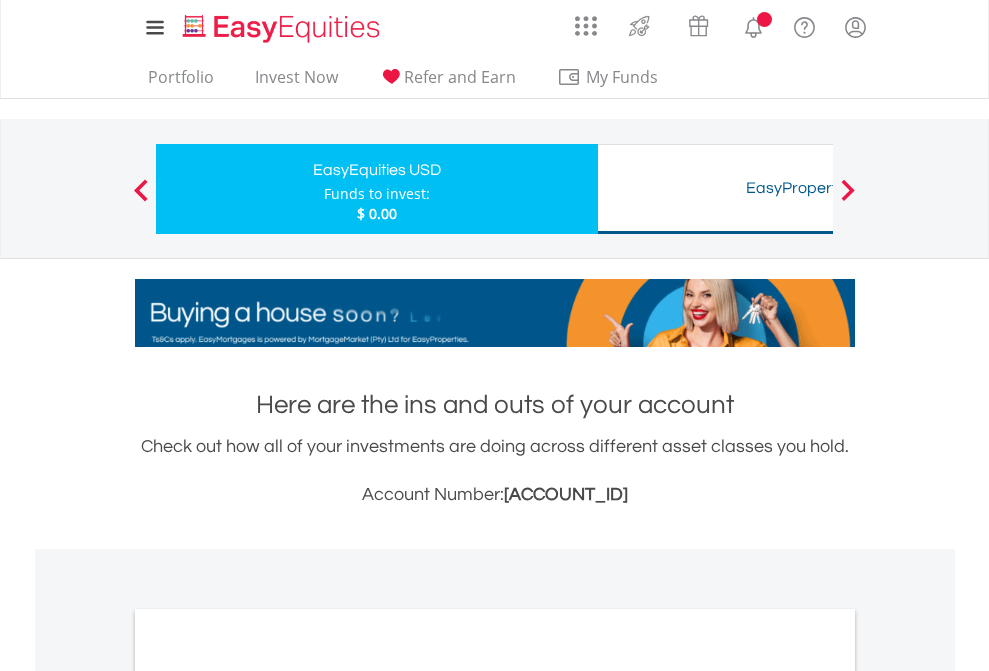 scroll, scrollTop: 1202, scrollLeft: 0, axis: vertical 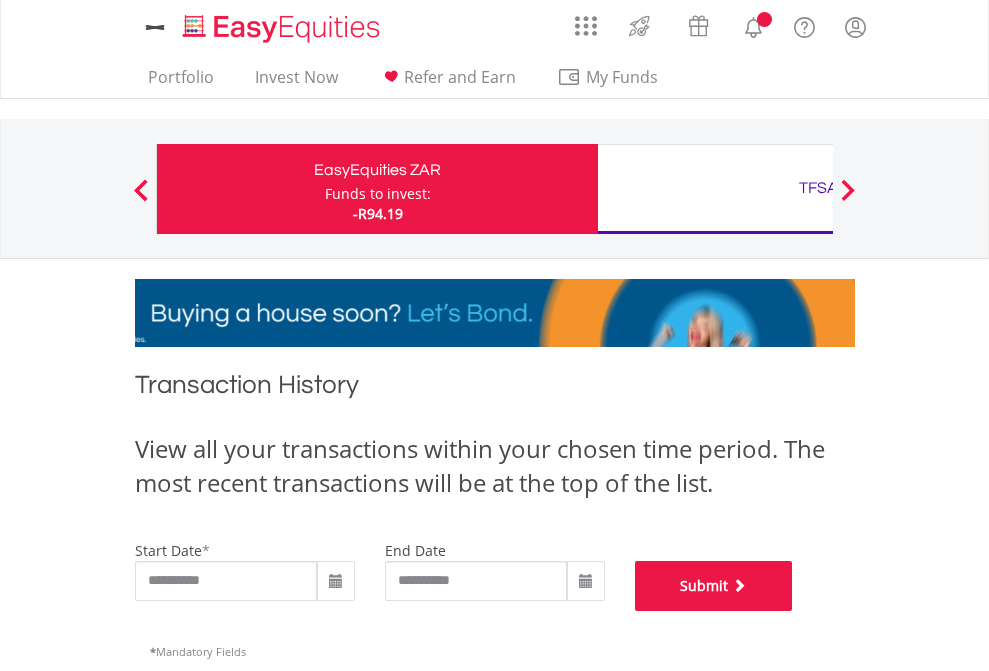 click on "Submit" at bounding box center (714, 586) 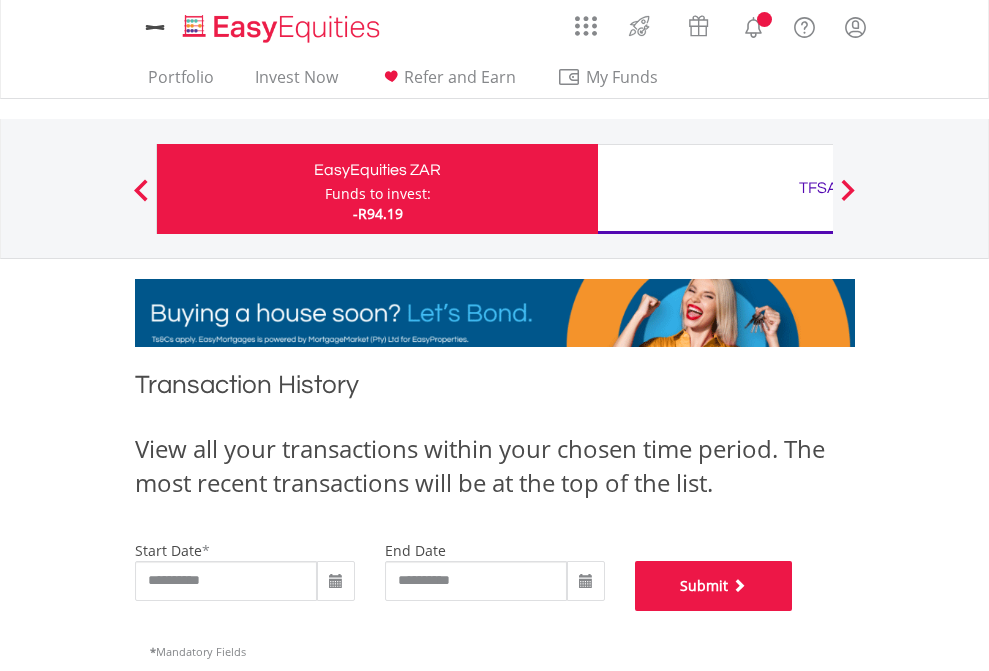 scroll, scrollTop: 811, scrollLeft: 0, axis: vertical 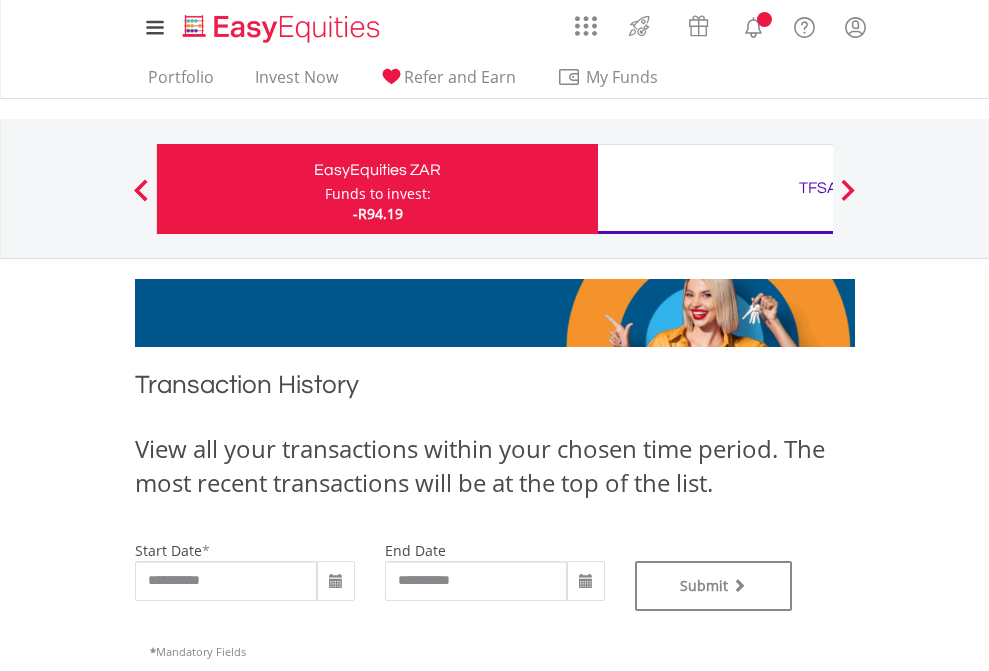 click on "TFSA" at bounding box center (818, 188) 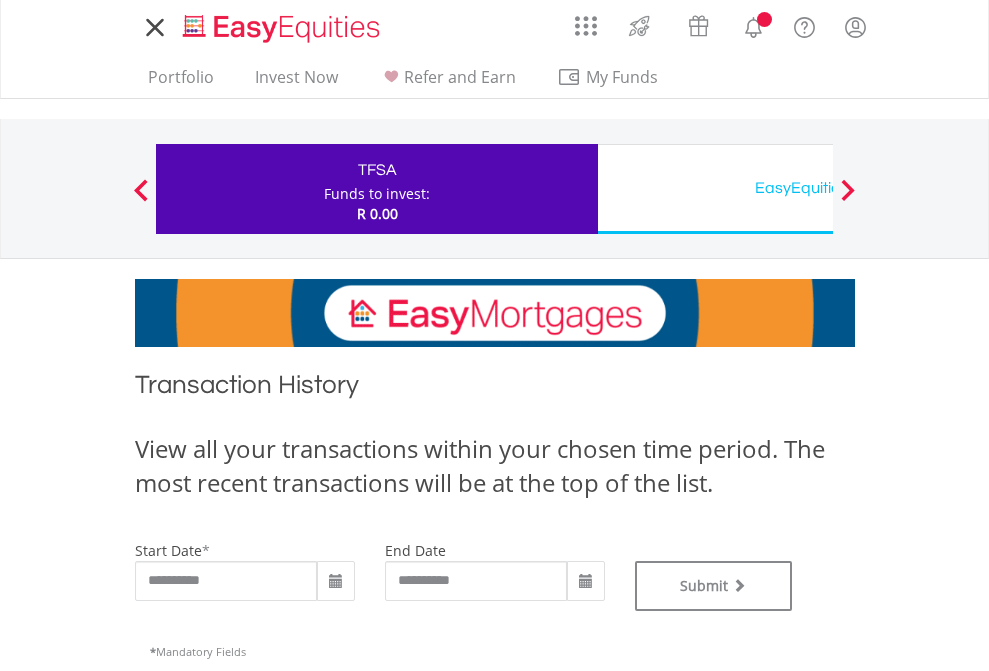 scroll, scrollTop: 0, scrollLeft: 0, axis: both 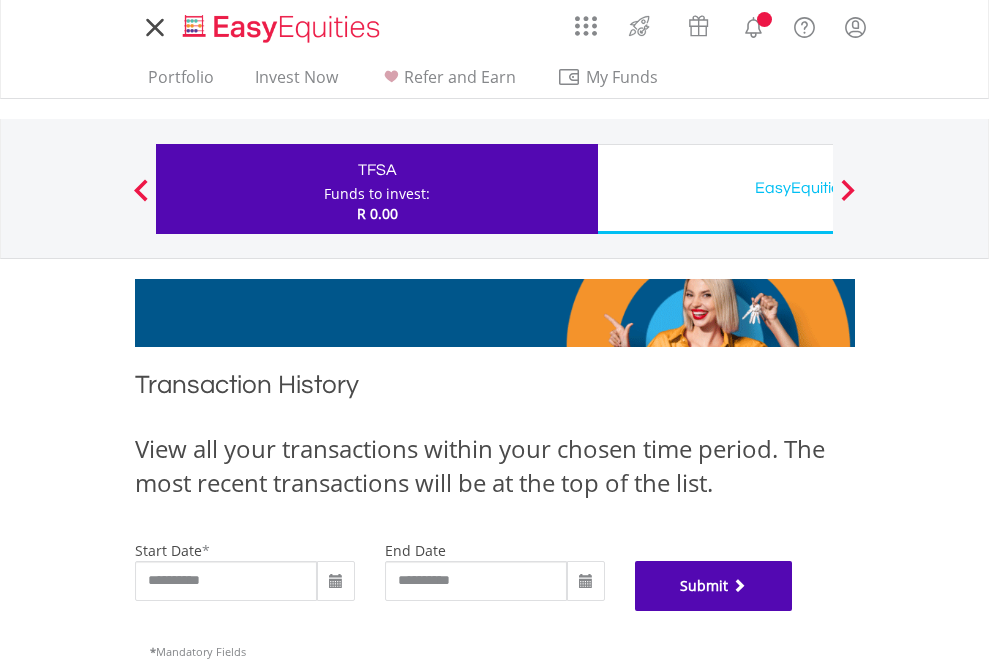 click on "Submit" at bounding box center (714, 586) 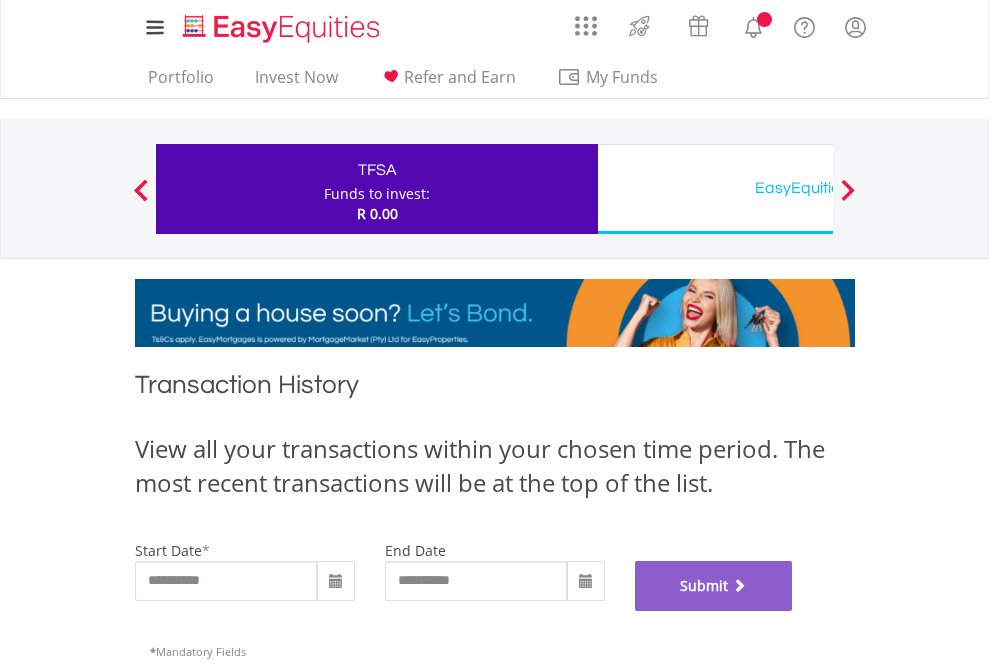 scroll, scrollTop: 811, scrollLeft: 0, axis: vertical 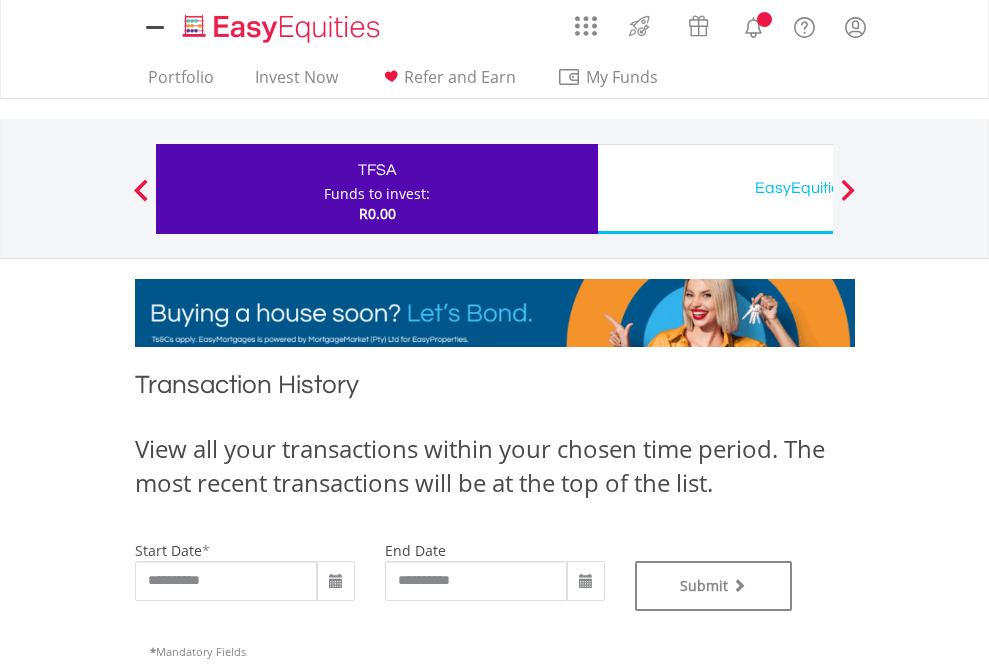 click on "EasyEquities USD" at bounding box center (818, 188) 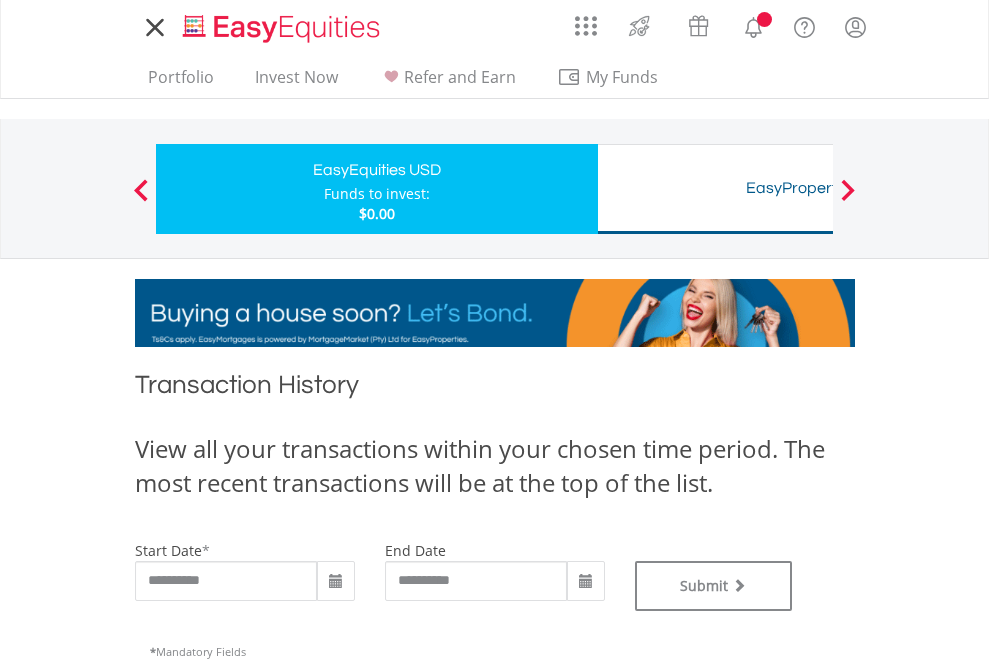 scroll, scrollTop: 0, scrollLeft: 0, axis: both 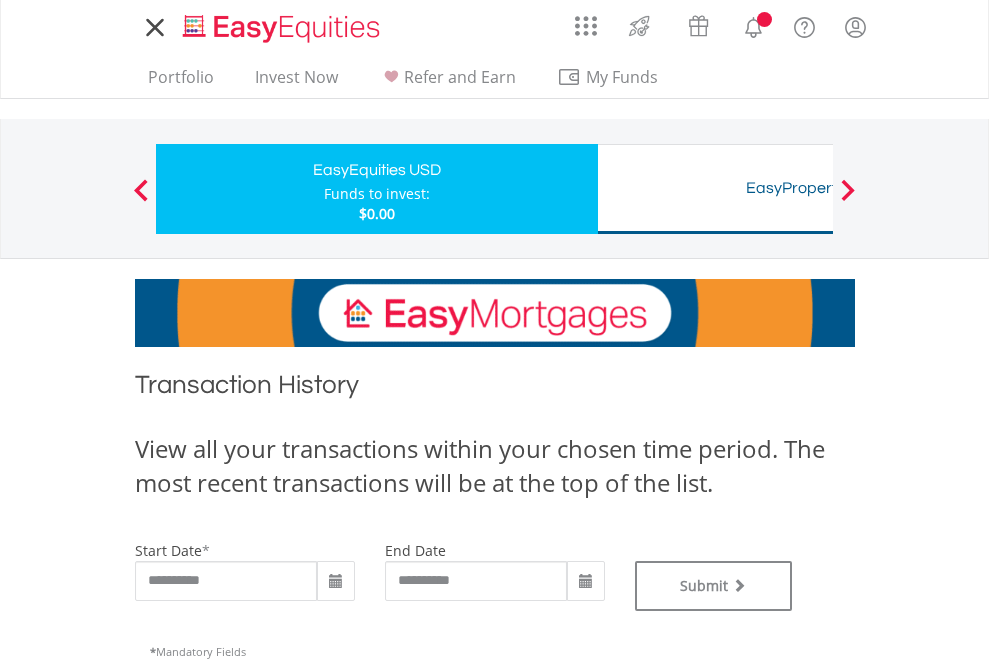 type on "**********" 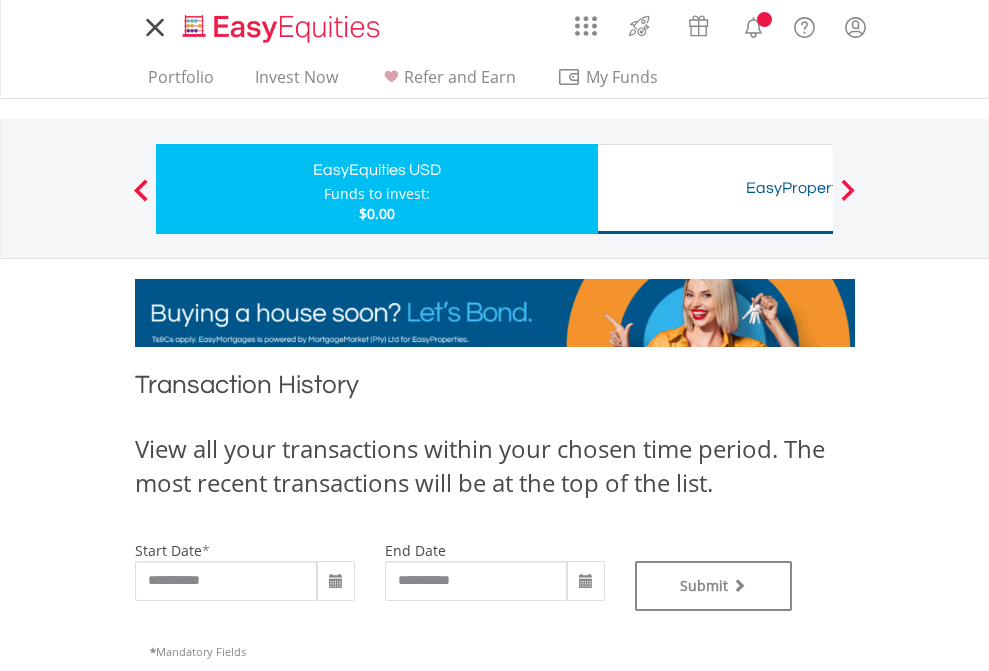 type on "**********" 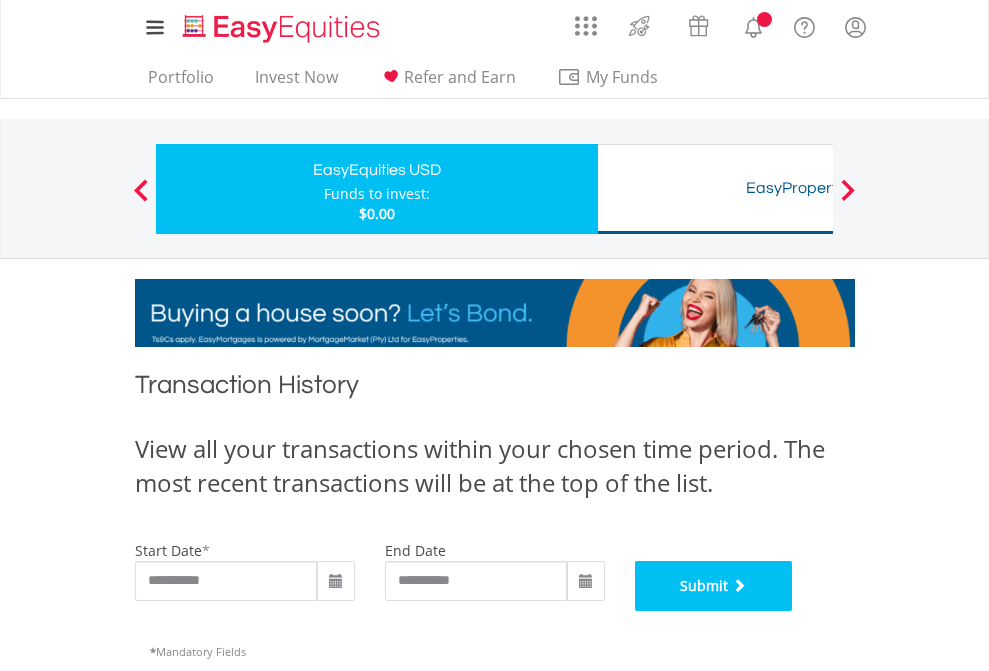 click on "Submit" at bounding box center (714, 586) 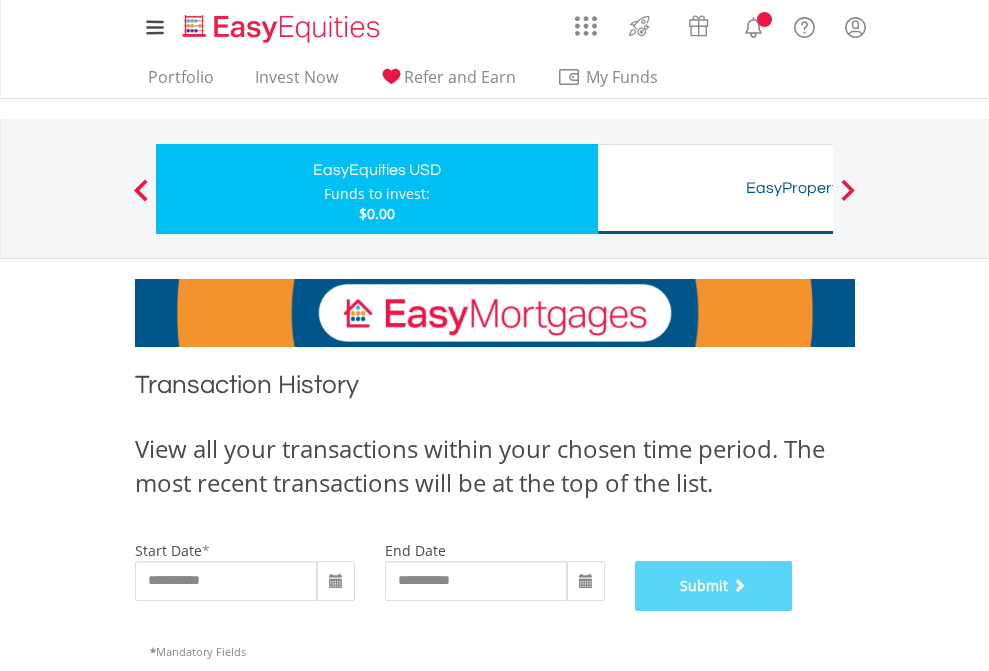 scroll, scrollTop: 811, scrollLeft: 0, axis: vertical 